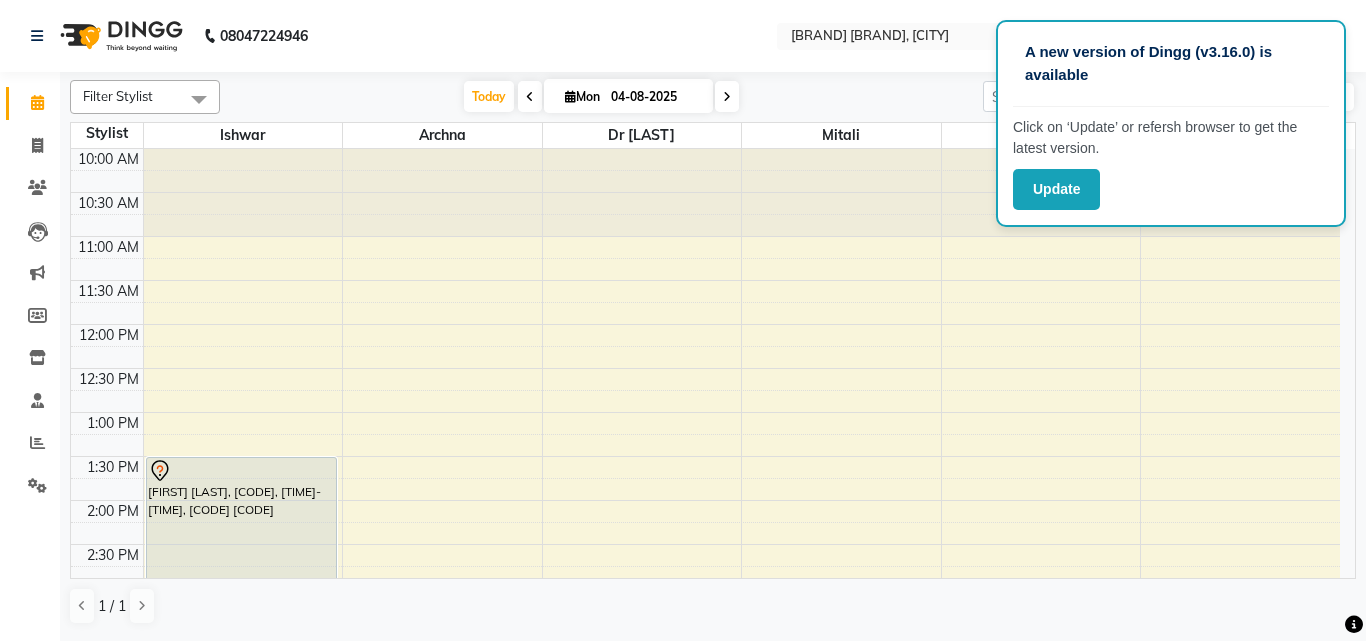 scroll, scrollTop: 0, scrollLeft: 0, axis: both 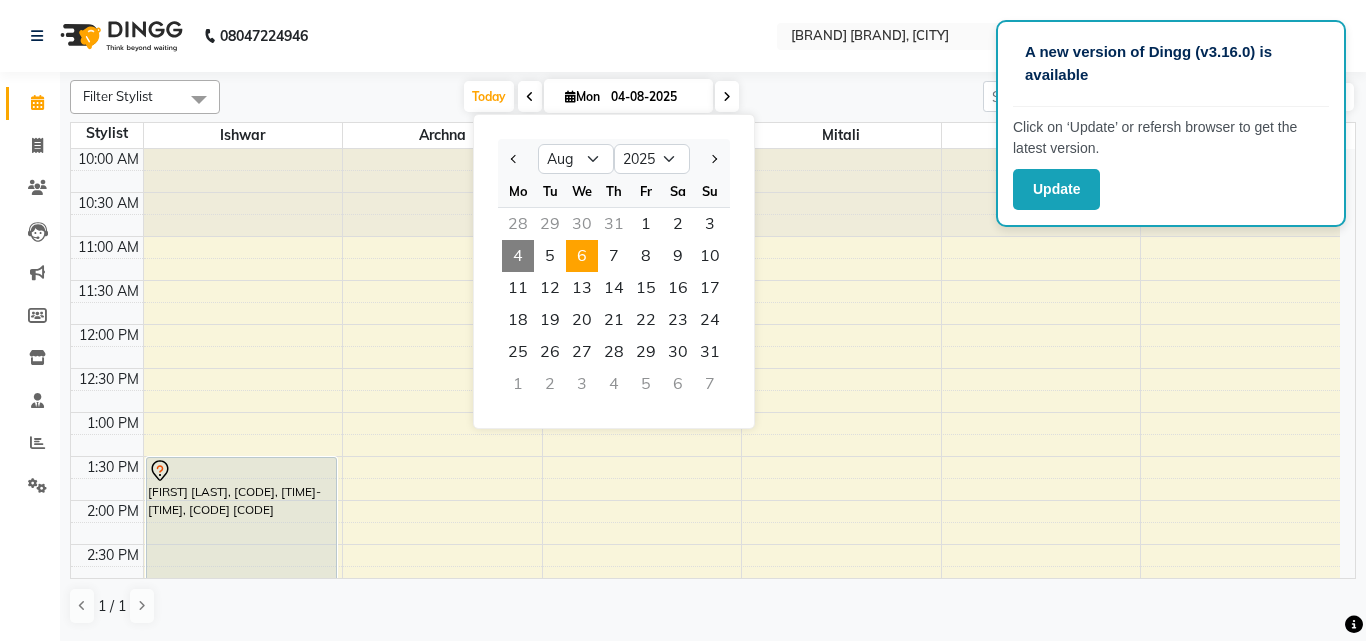 click on "6" at bounding box center (582, 256) 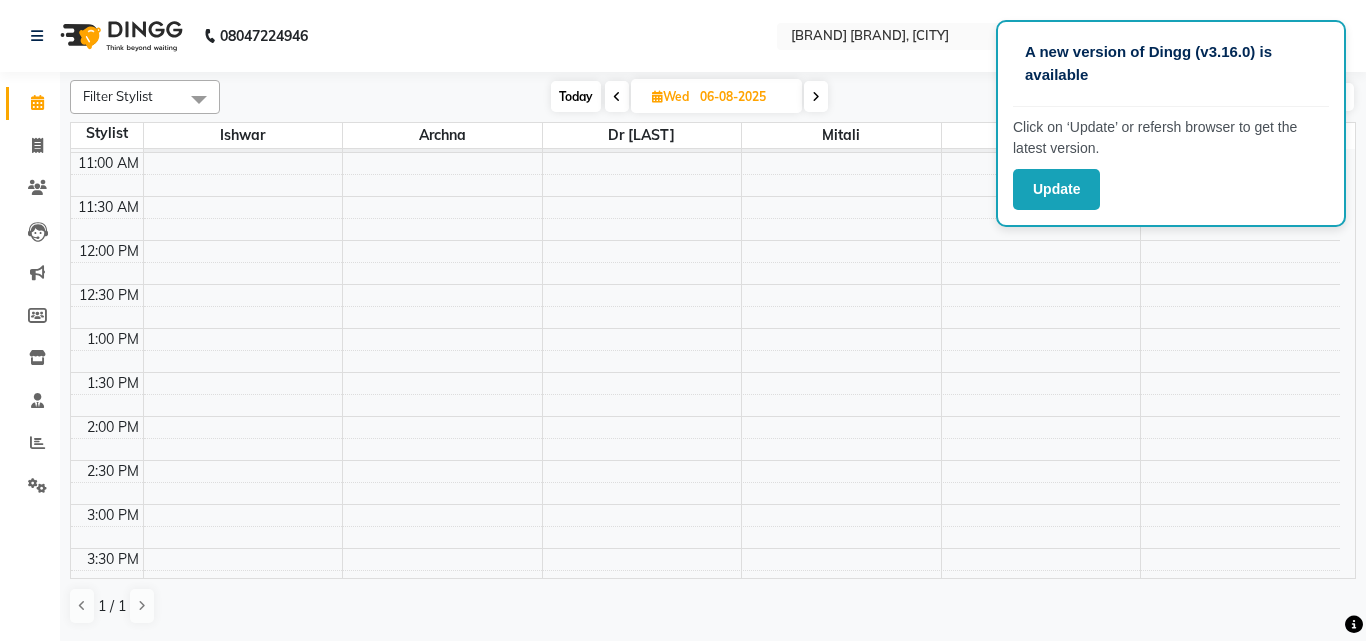 scroll, scrollTop: 0, scrollLeft: 0, axis: both 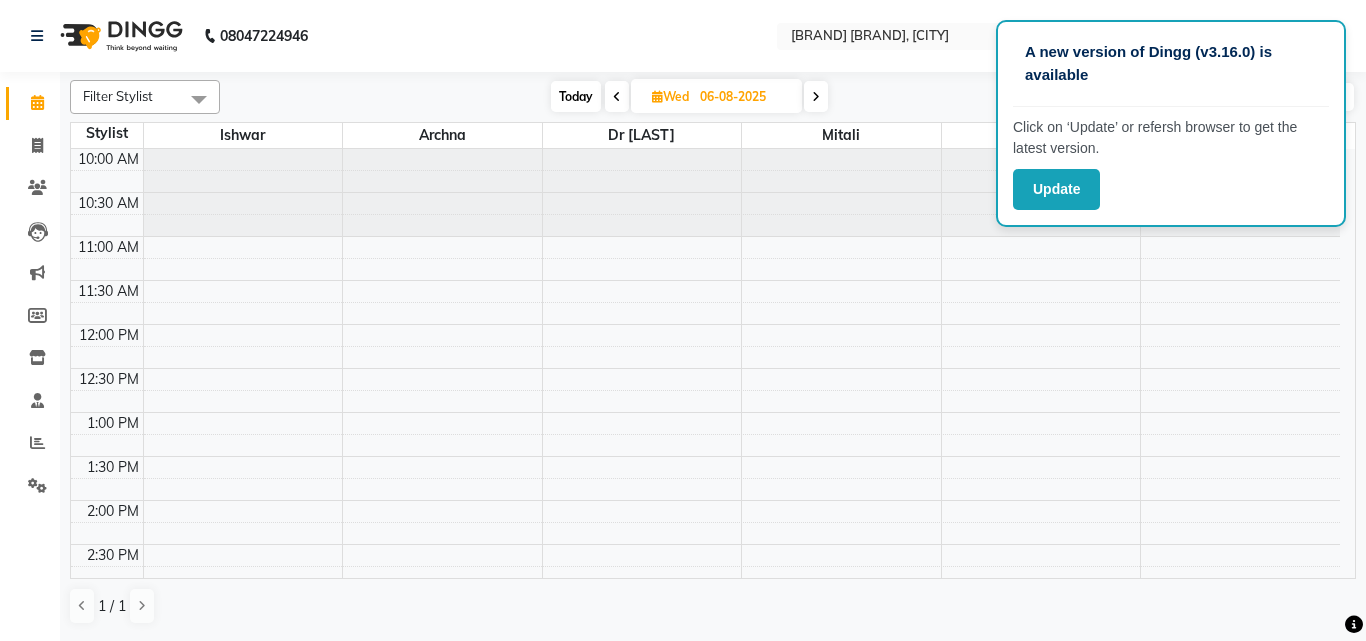 click on "Today" at bounding box center [576, 96] 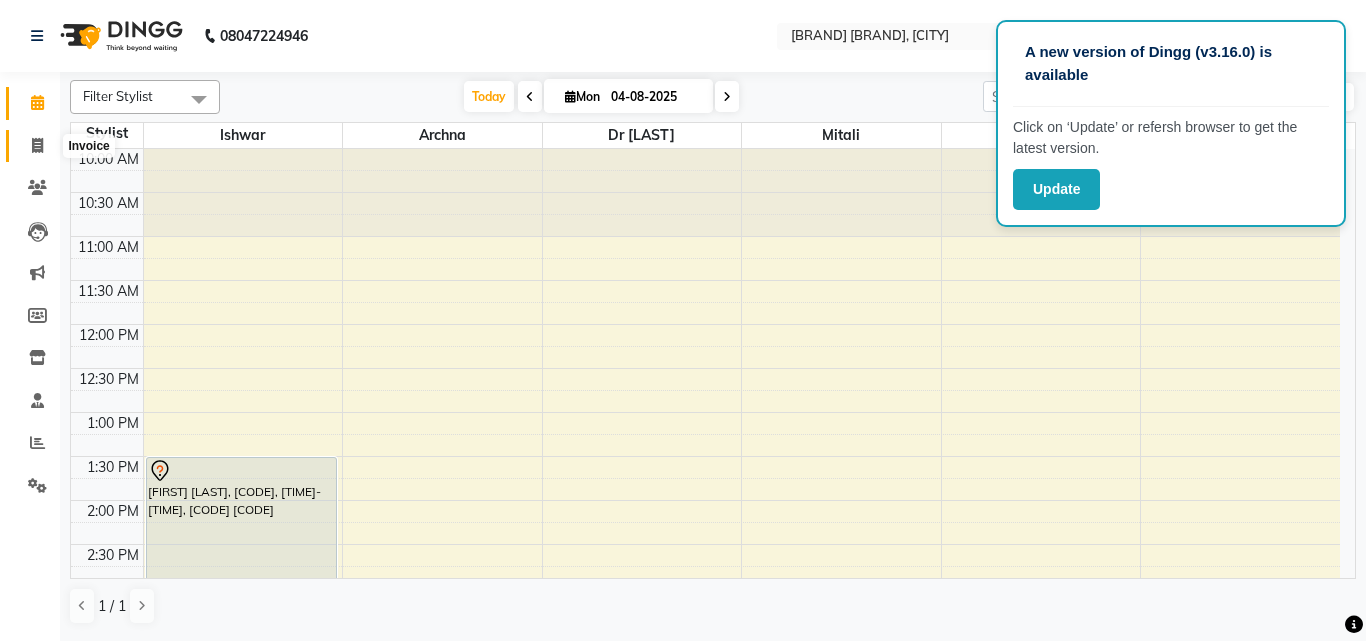 click 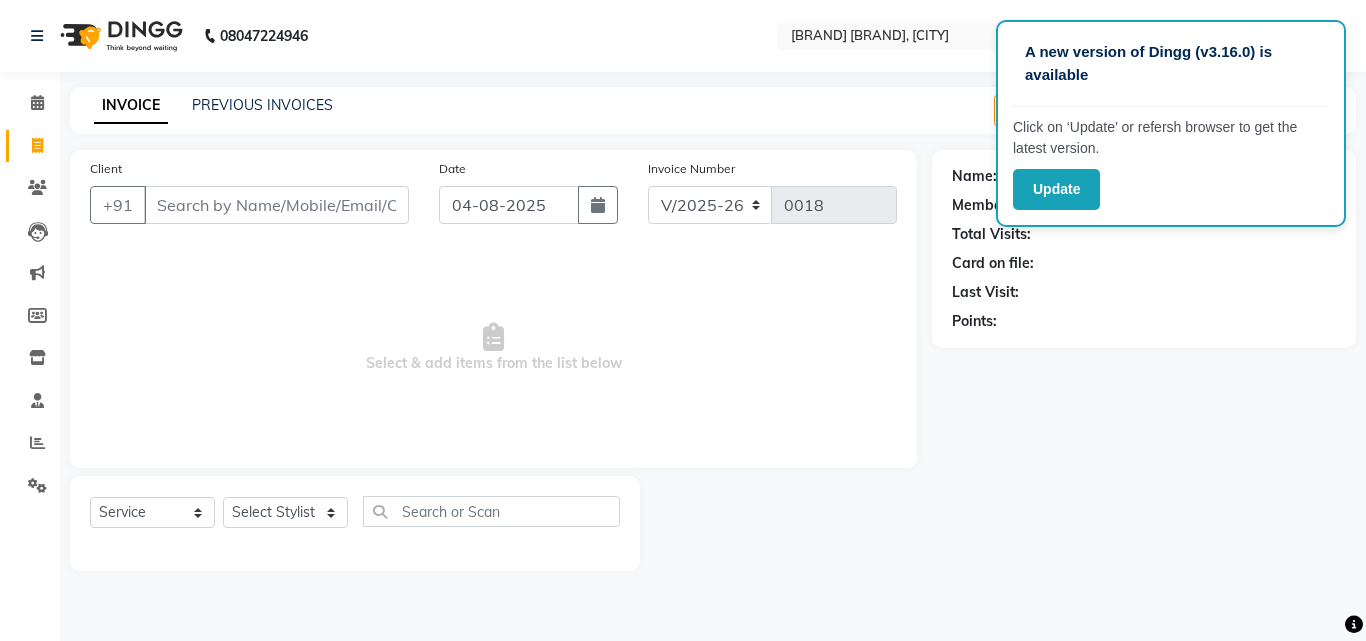 click on "Client" at bounding box center (276, 205) 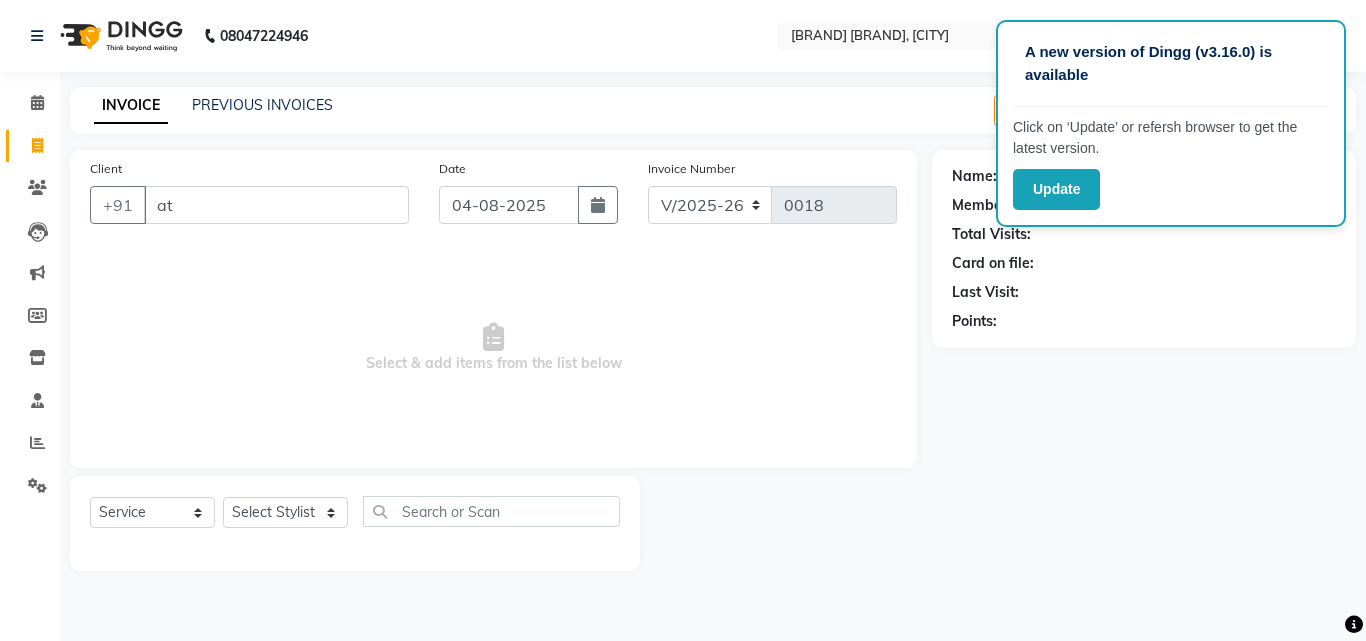 type on "a" 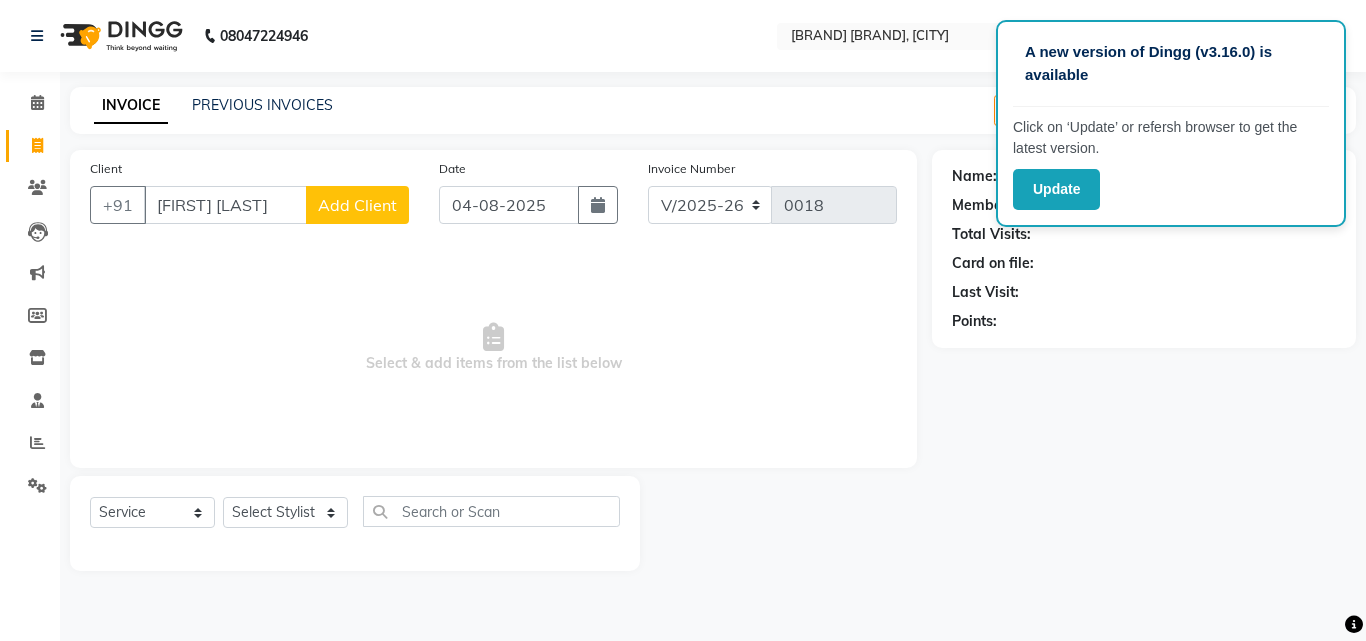 click on "[FIRST] [LAST]" at bounding box center [225, 205] 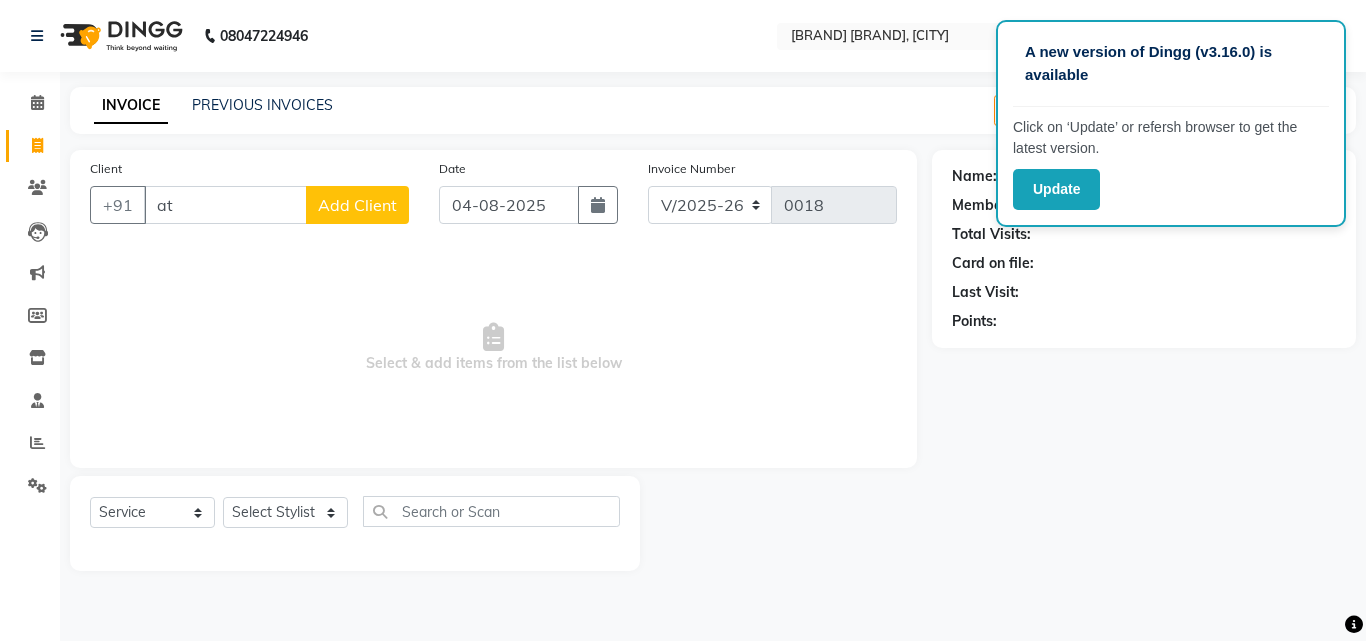 type on "a" 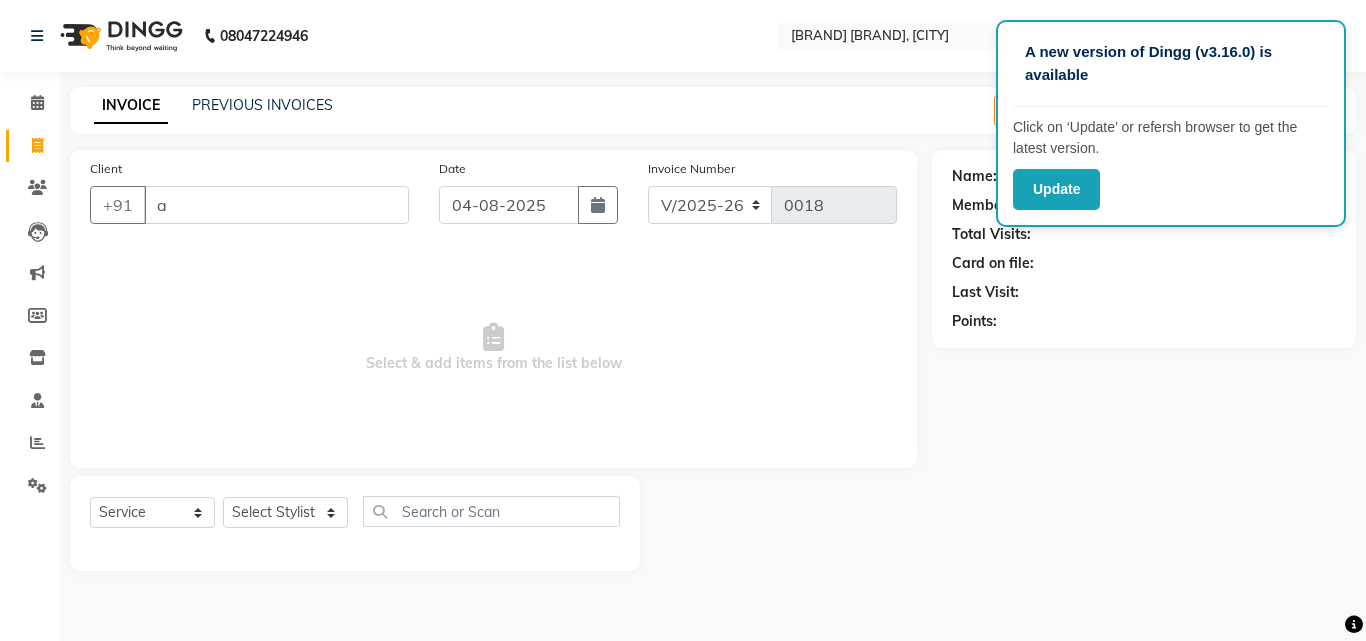 type 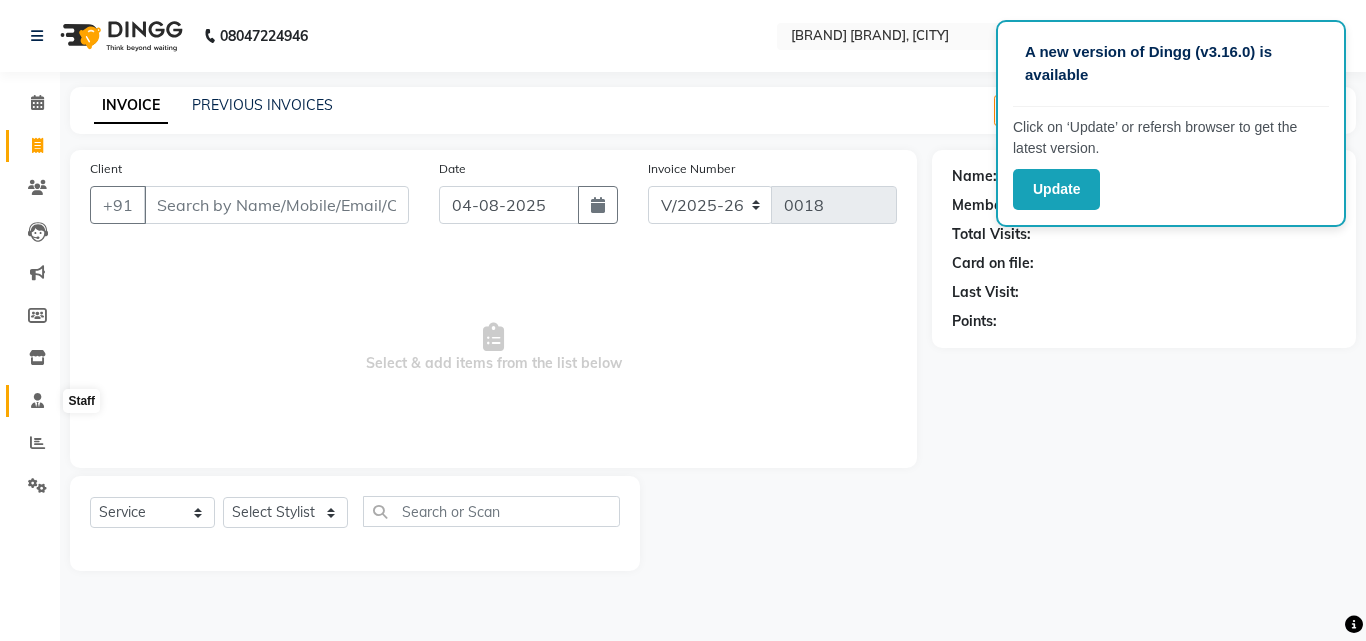 click 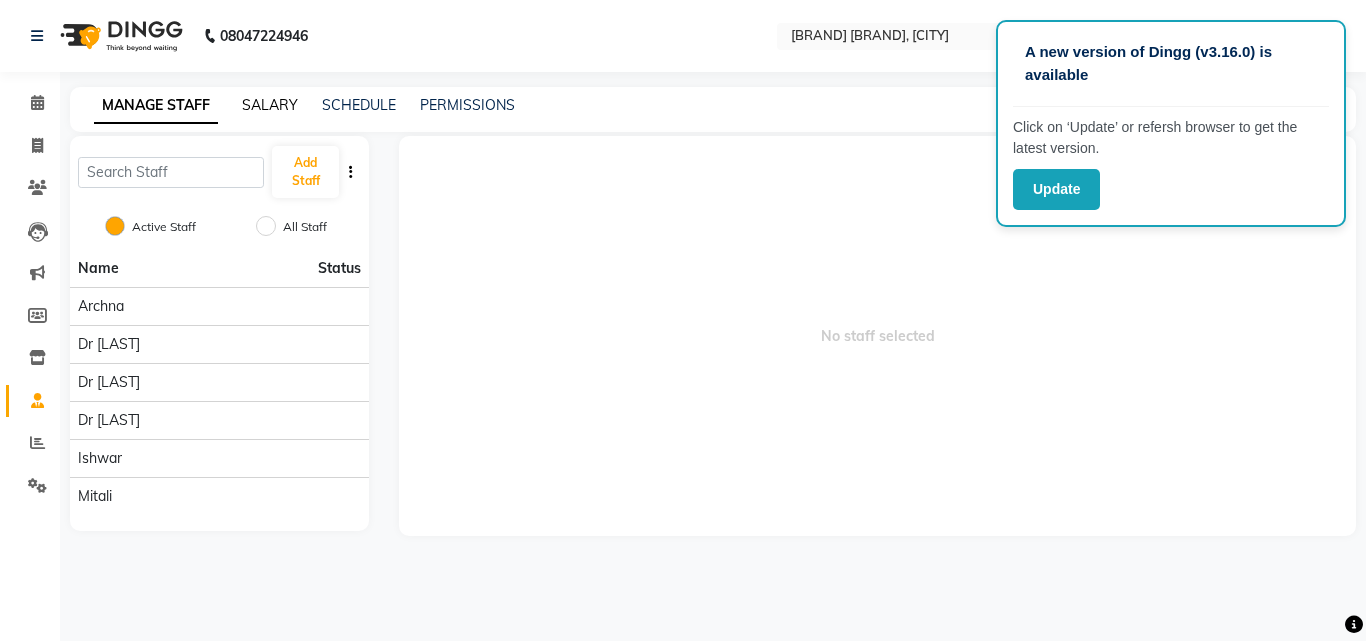 click on "SALARY" 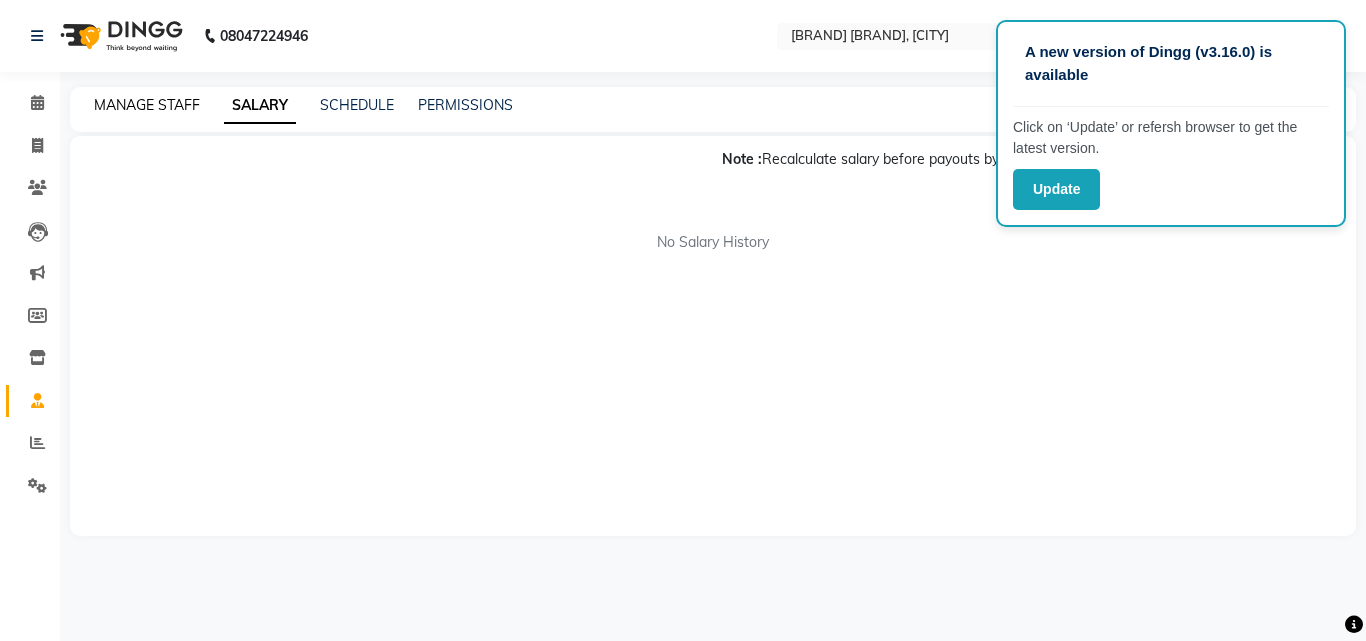 click on "MANAGE STAFF" 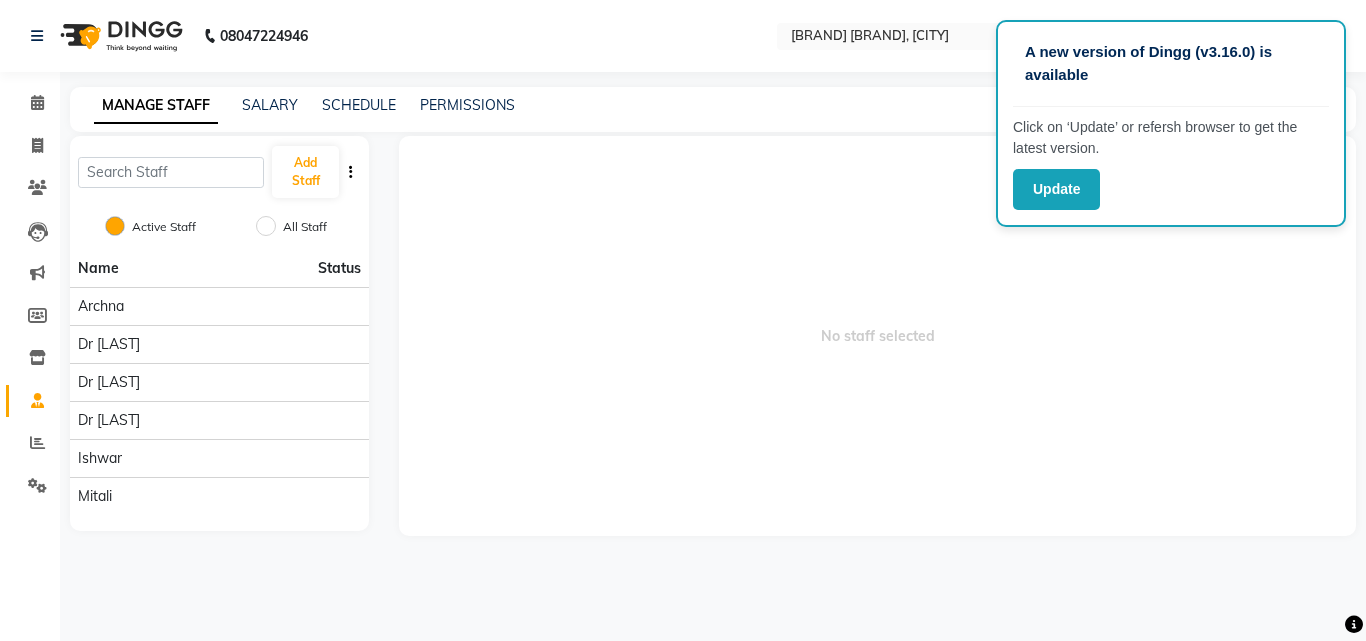click 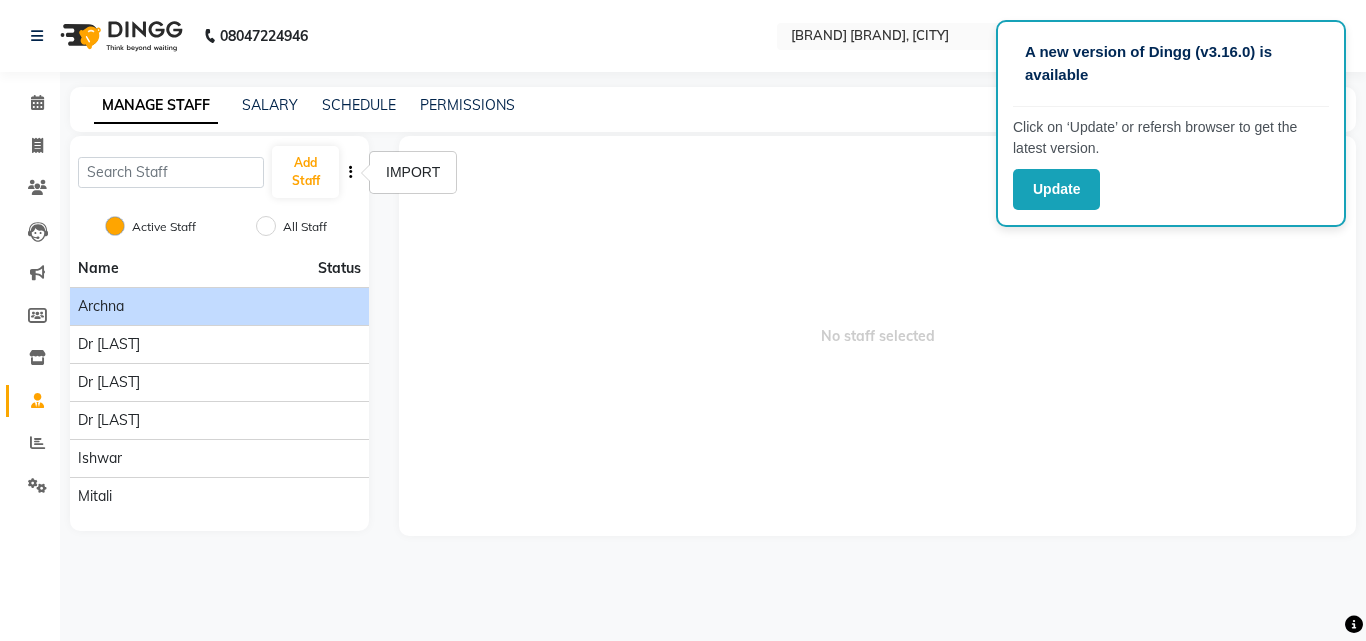 click on "Archna" 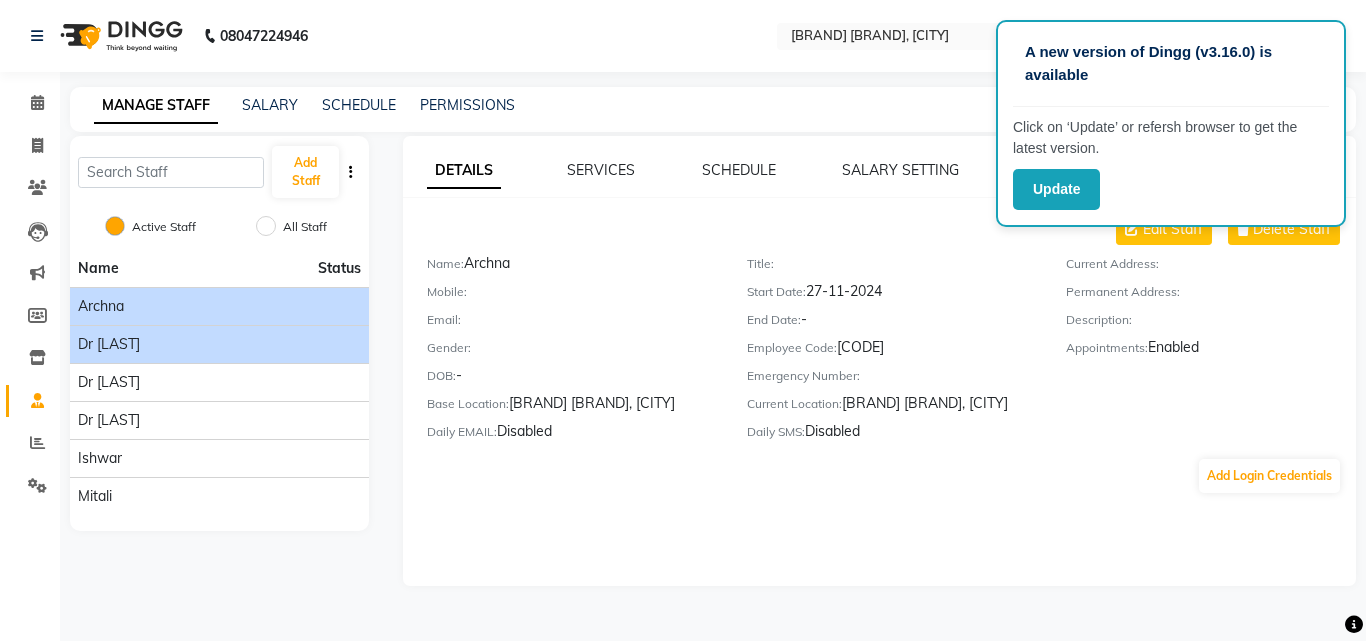 click on "Dr [LAST]" 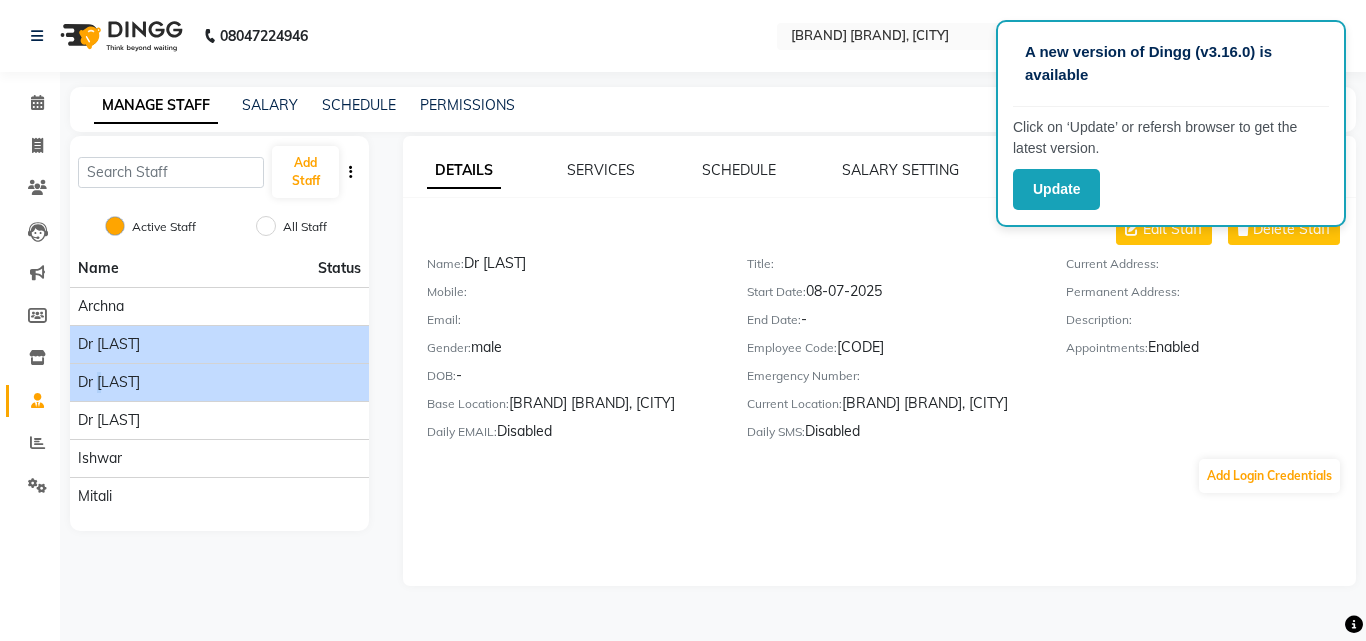 click on "Dr [LAST]" 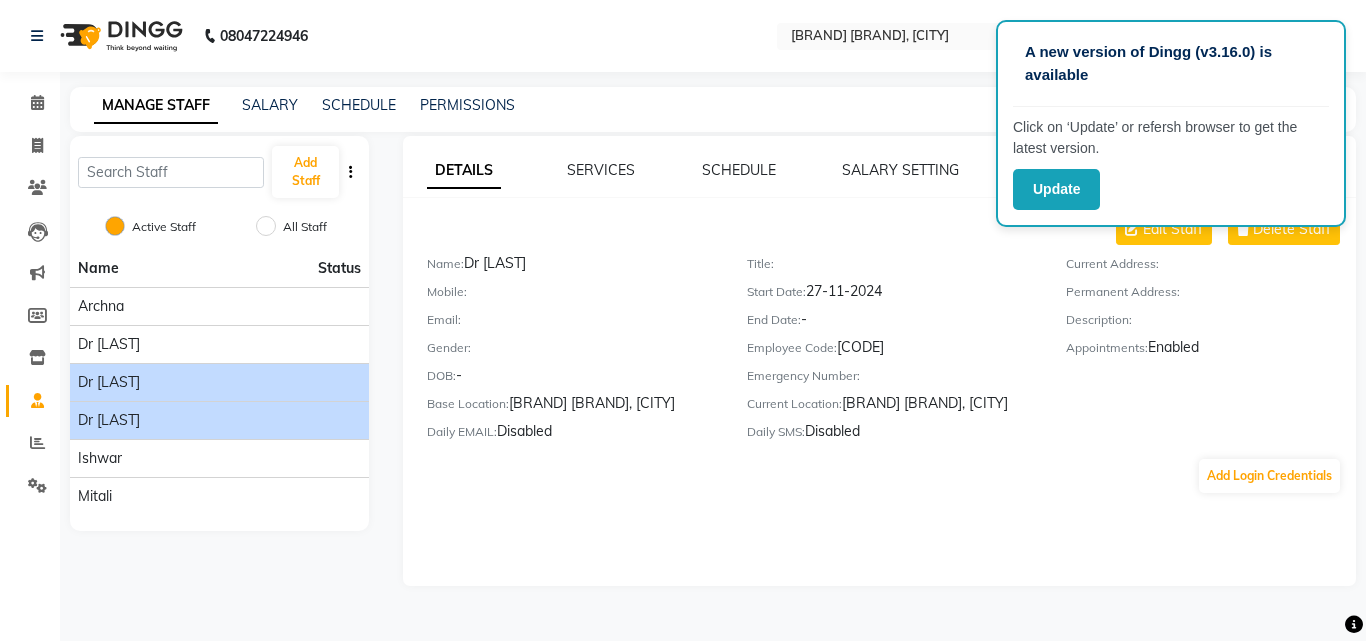 click on "Dr [LAST]" 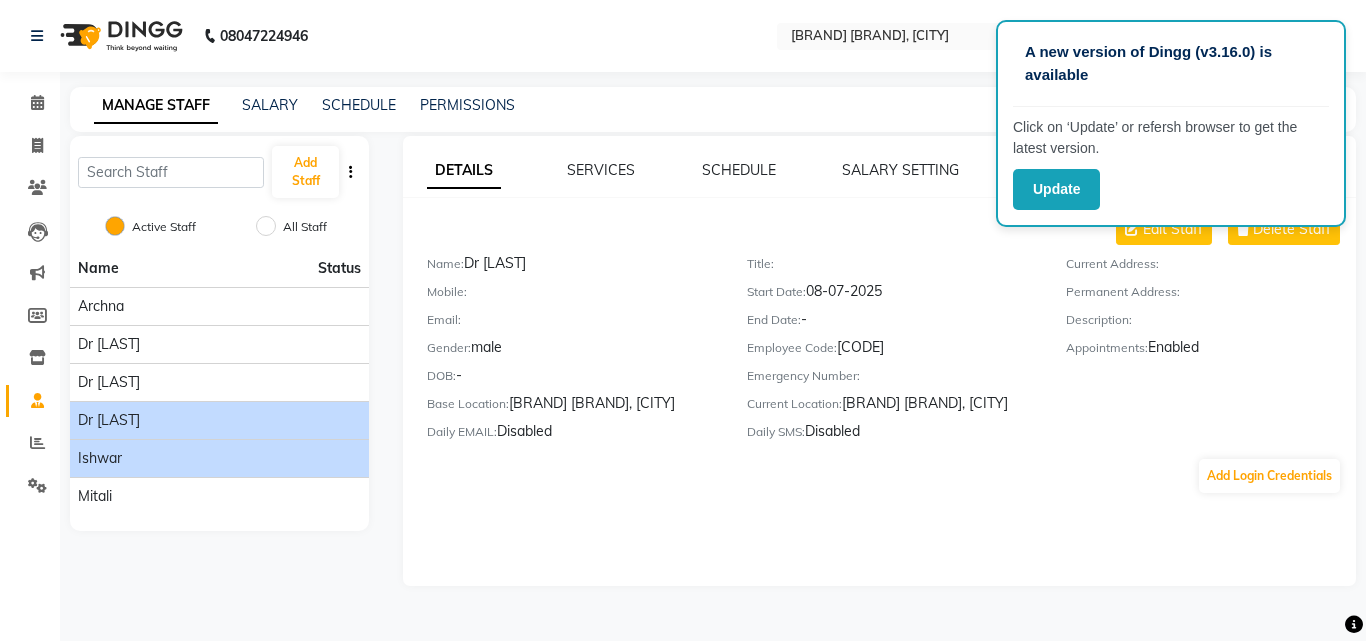 click on "Ishwar" 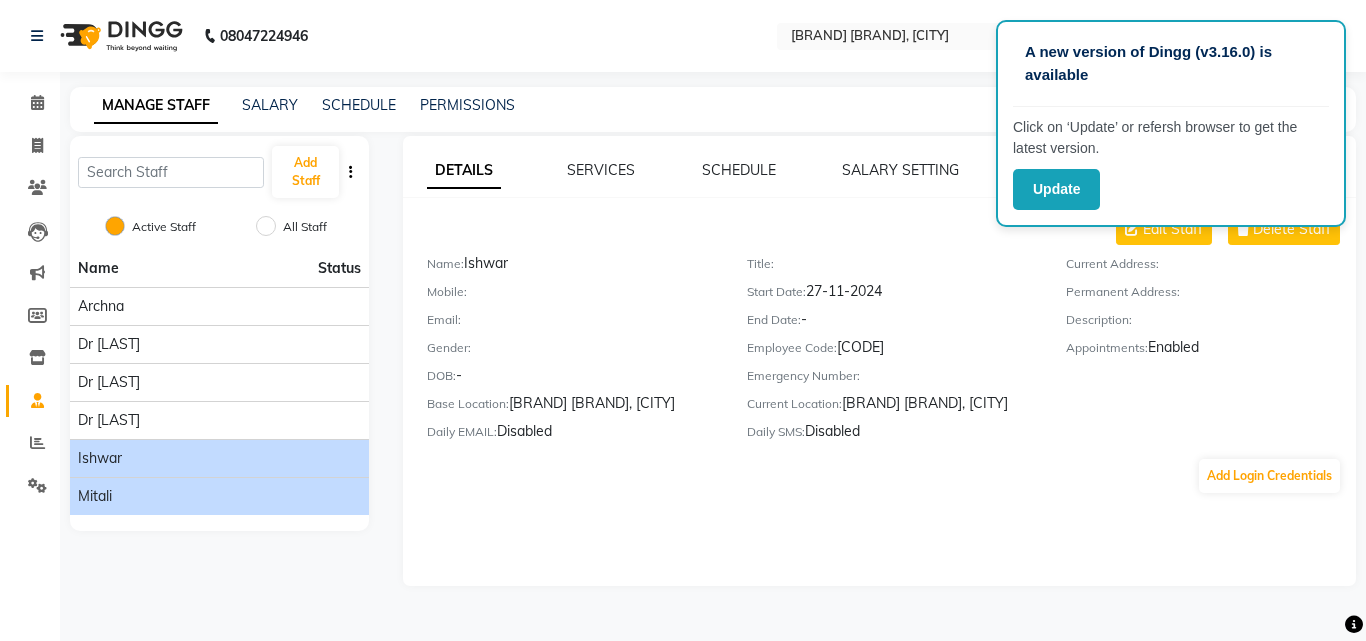 click on "Mitali" 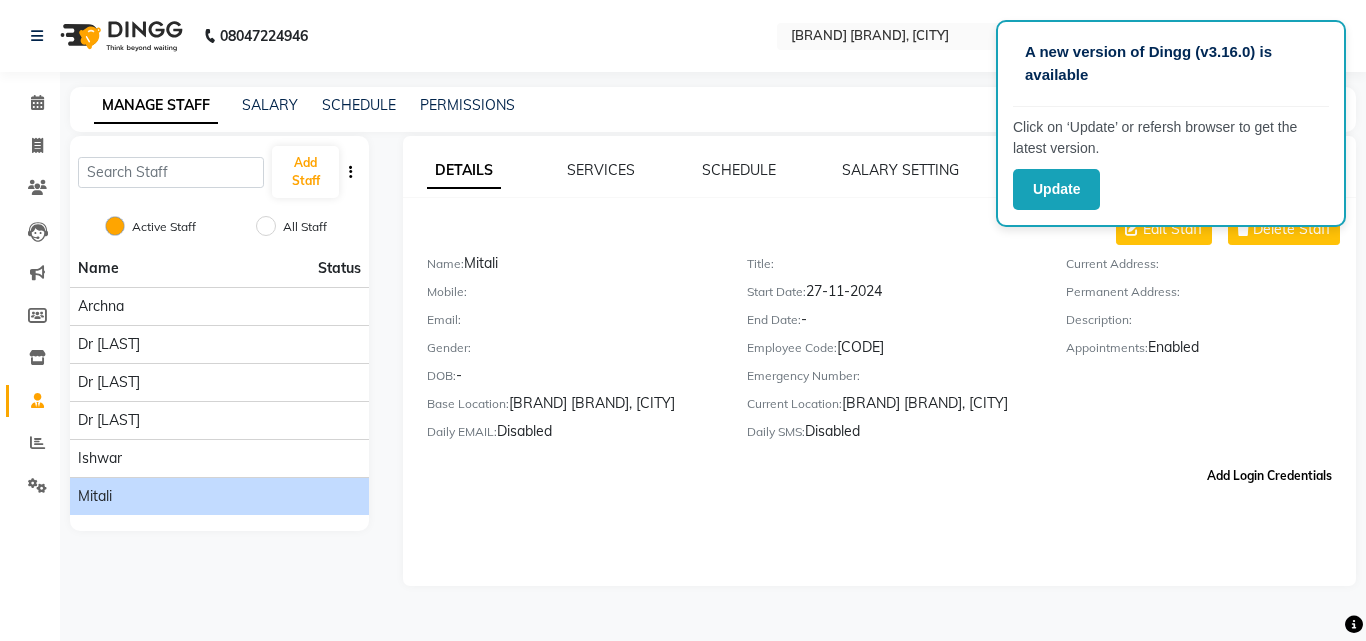 click on "Add Login Credentials" 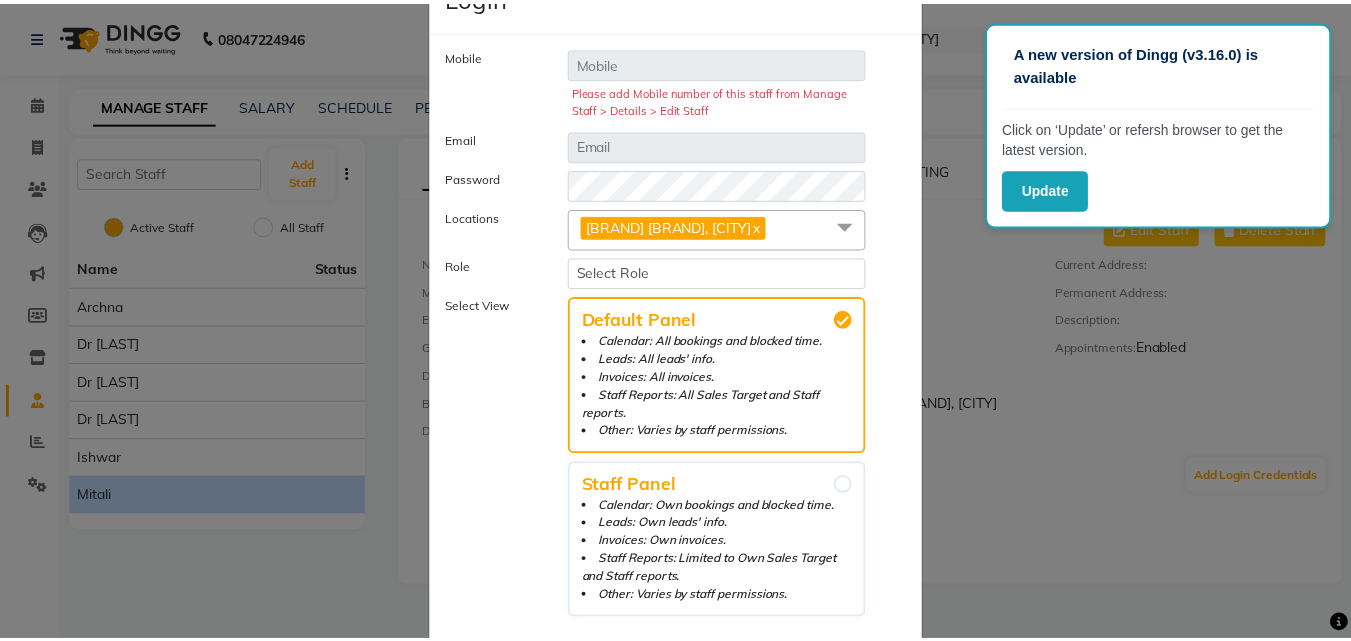 scroll, scrollTop: 177, scrollLeft: 0, axis: vertical 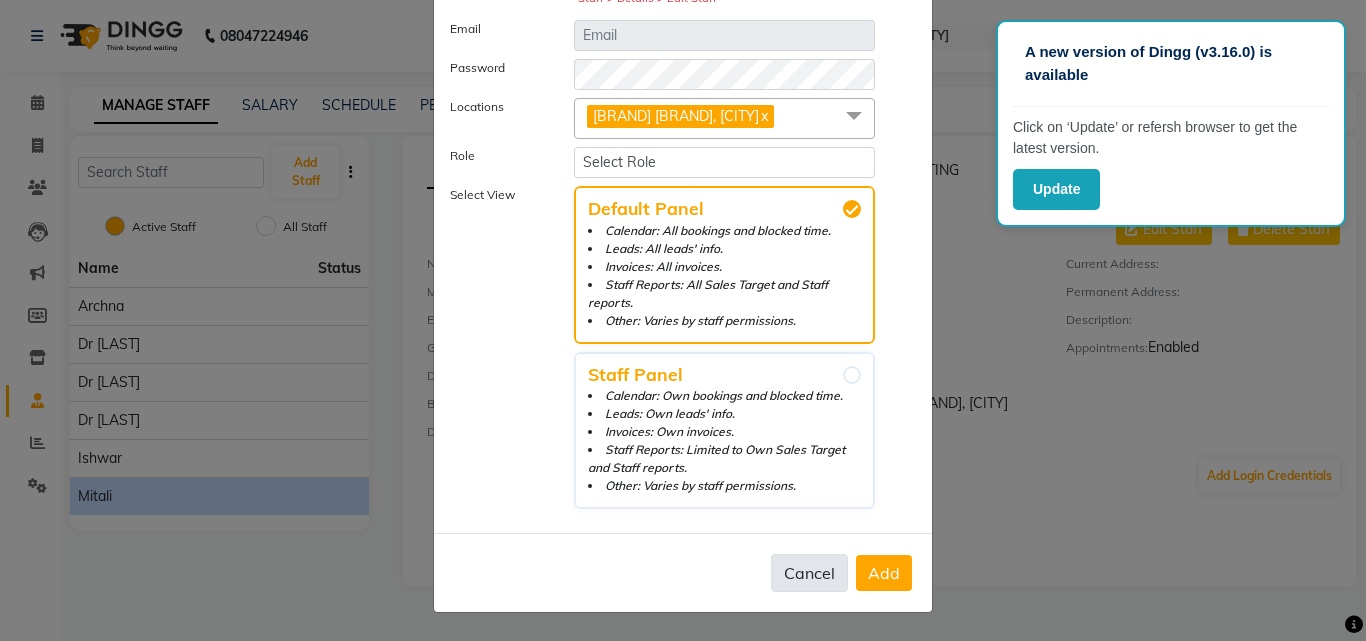 click on "Cancel" 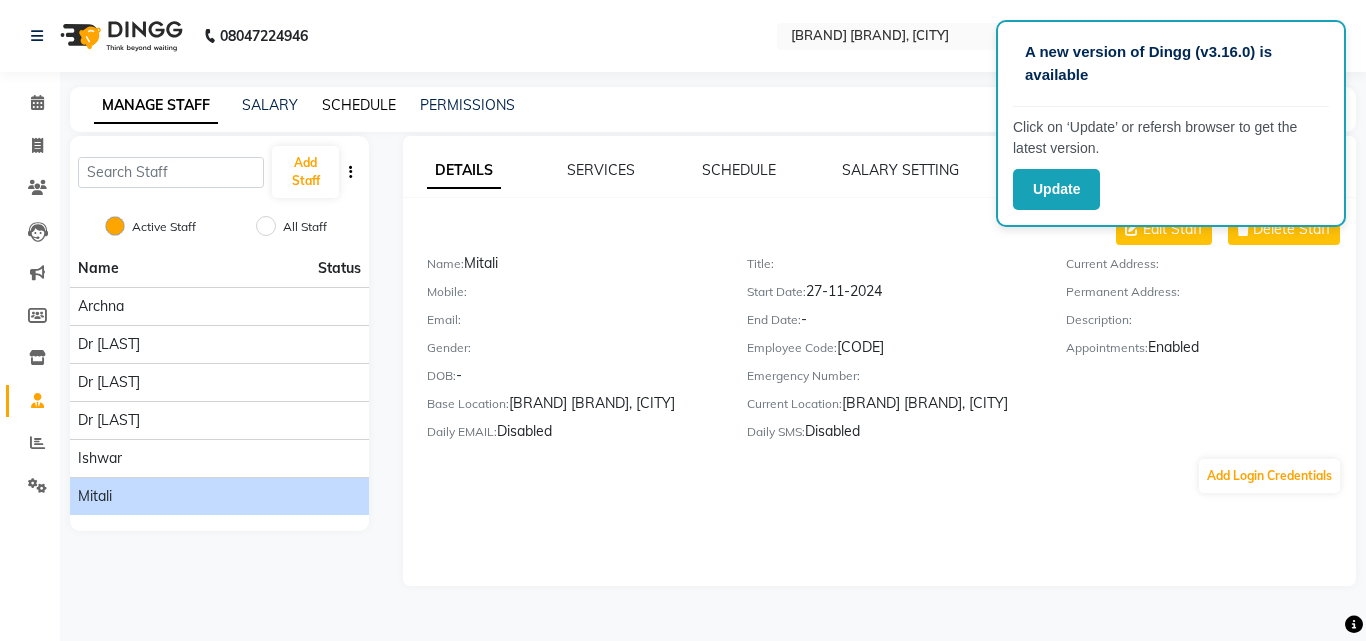 click on "SCHEDULE" 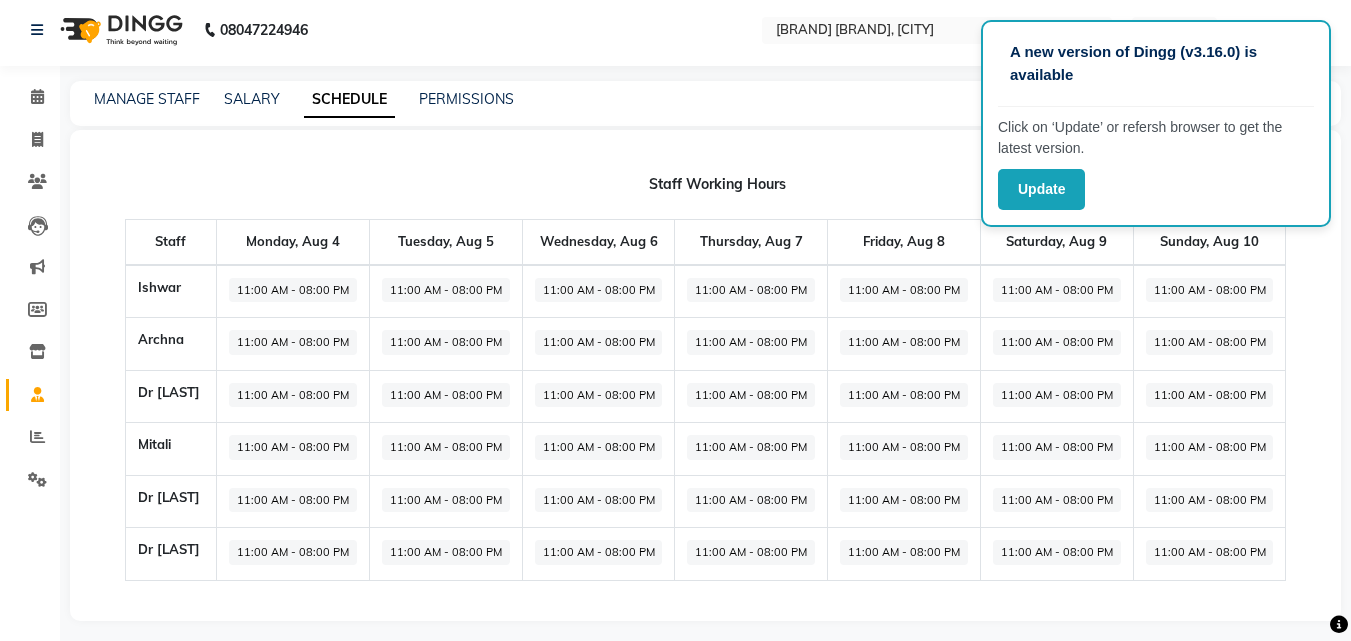 scroll, scrollTop: 0, scrollLeft: 0, axis: both 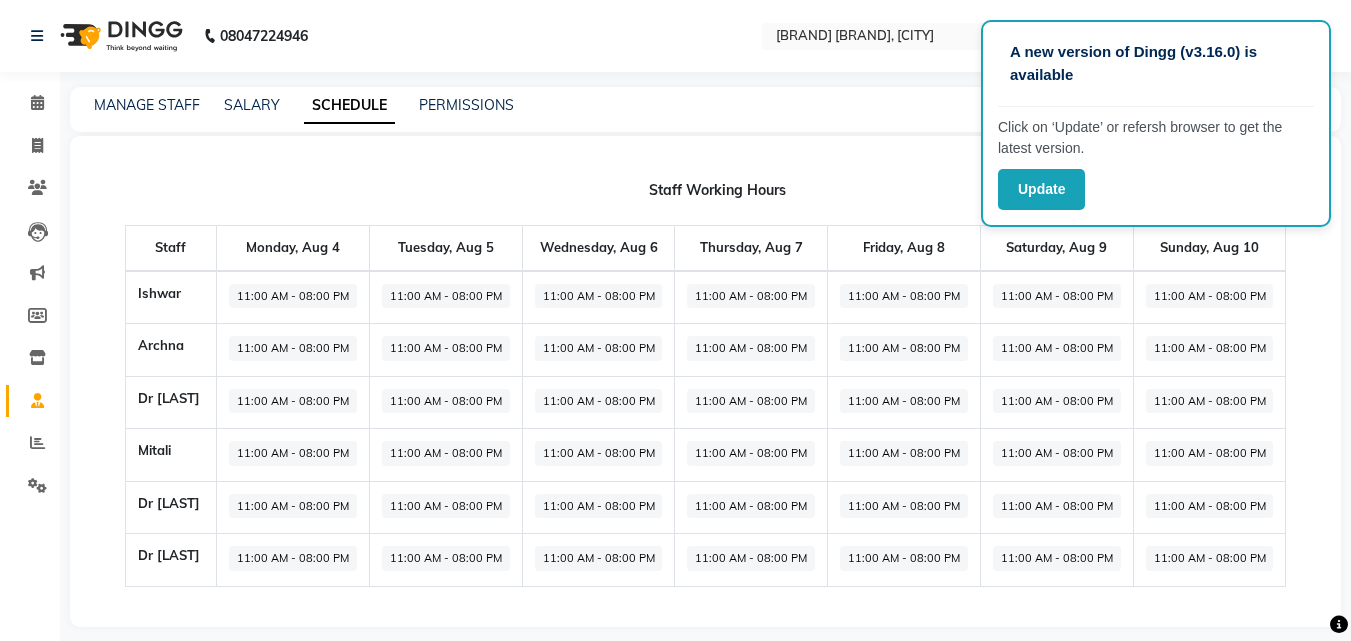 click on "11:00 AM - 08:00 PM" 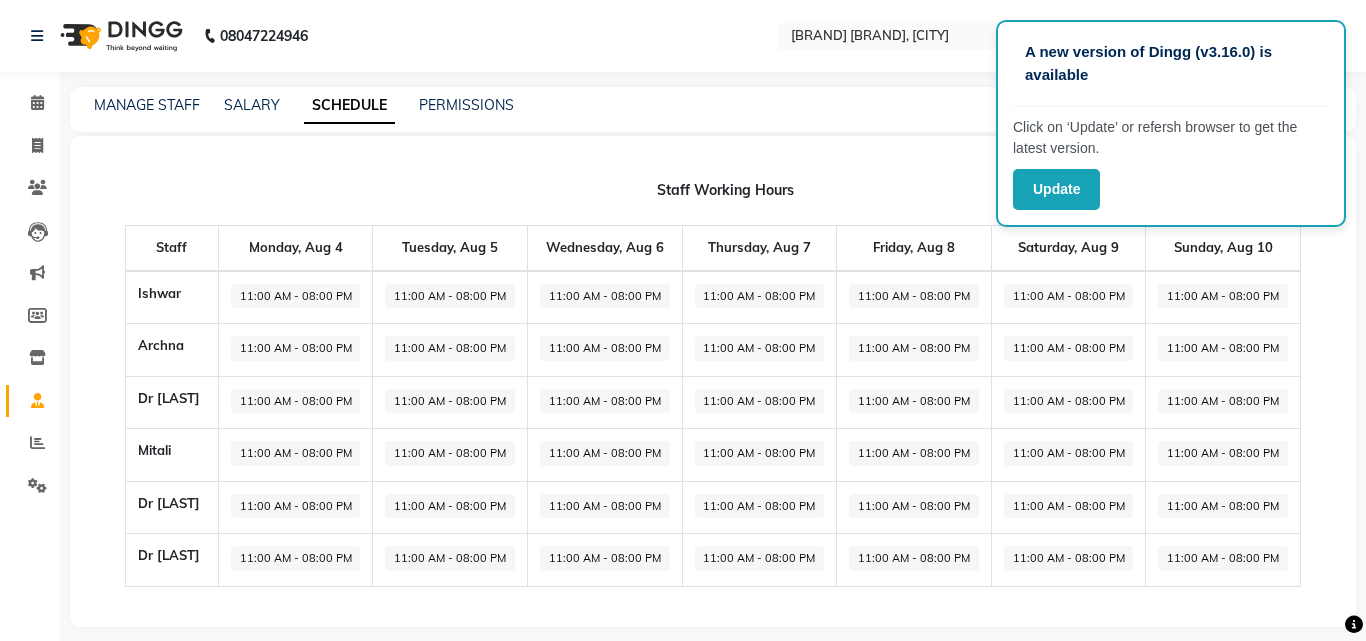 select on "11:00 AM" 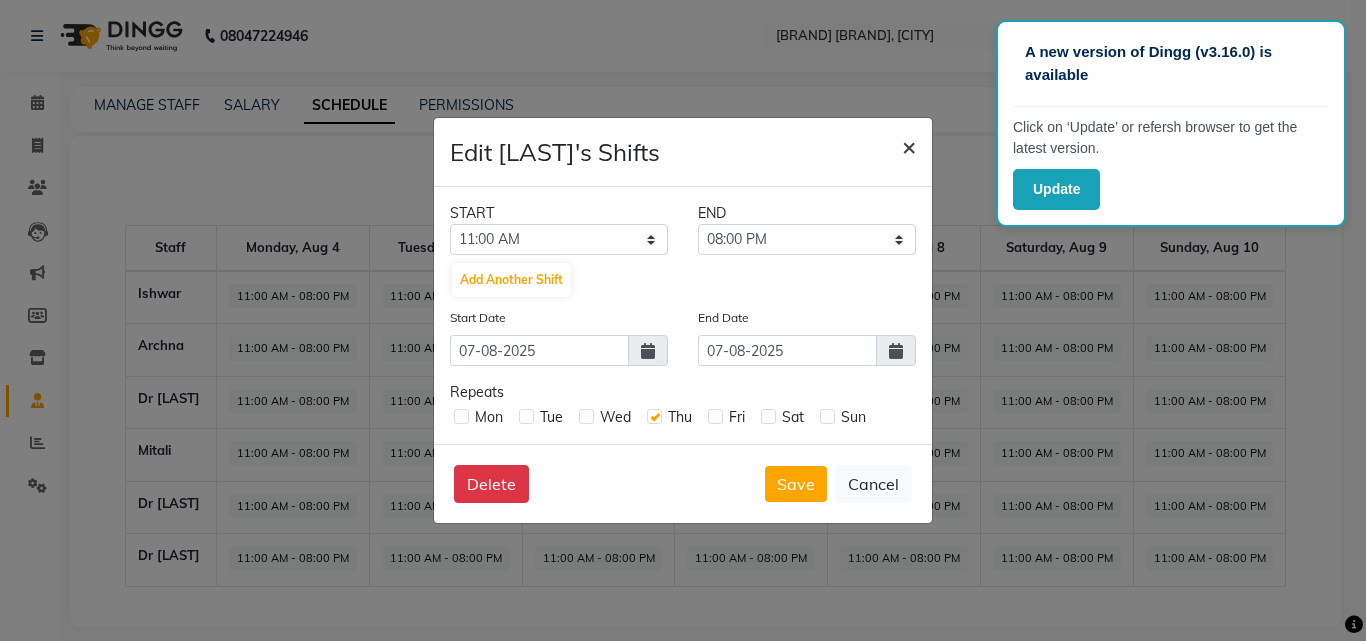 click on "×" 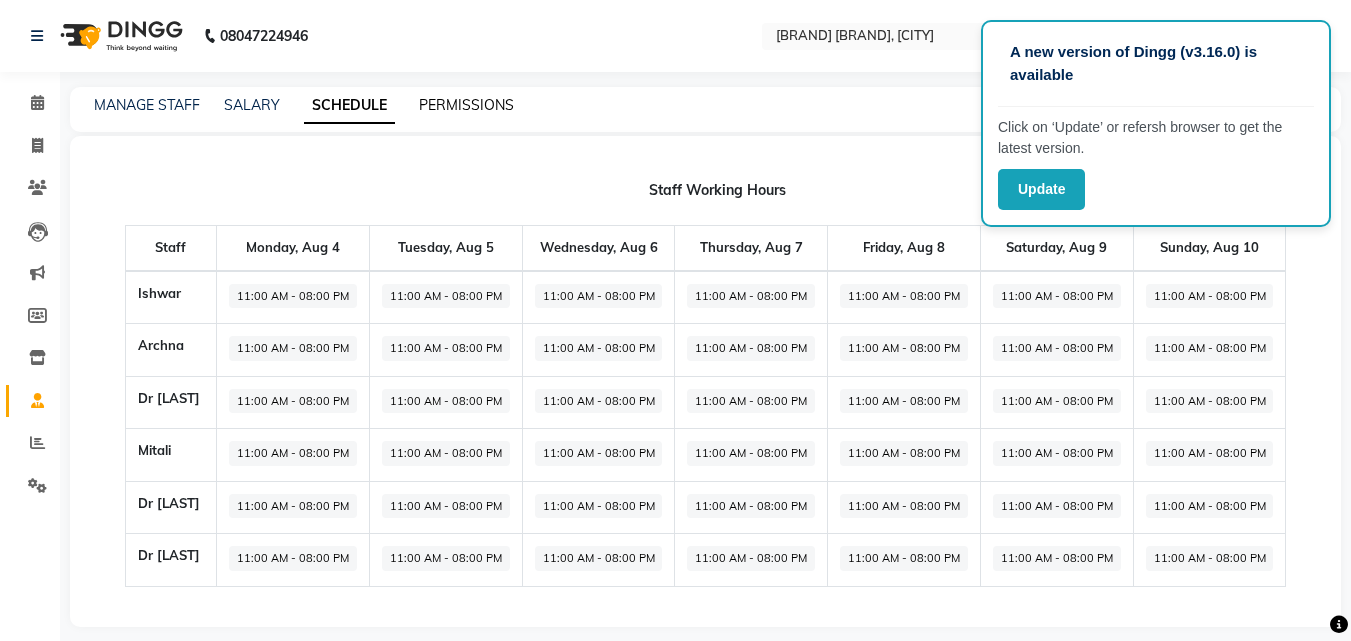 click on "PERMISSIONS" 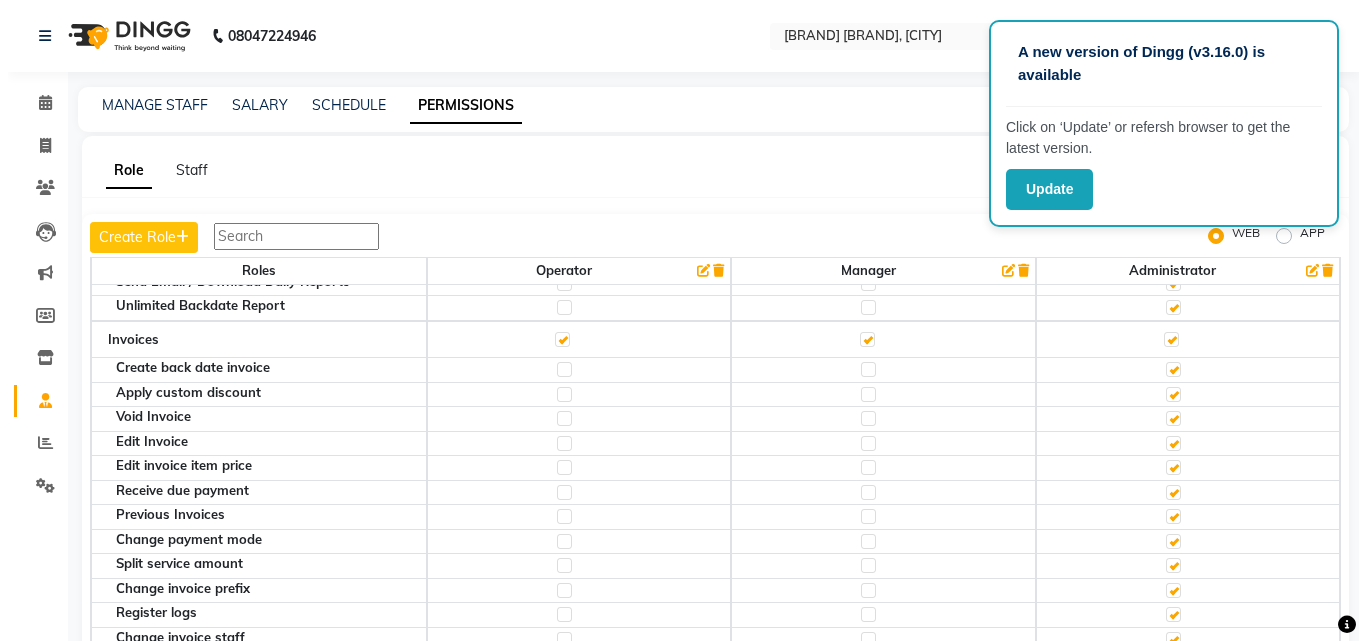 scroll, scrollTop: 600, scrollLeft: 0, axis: vertical 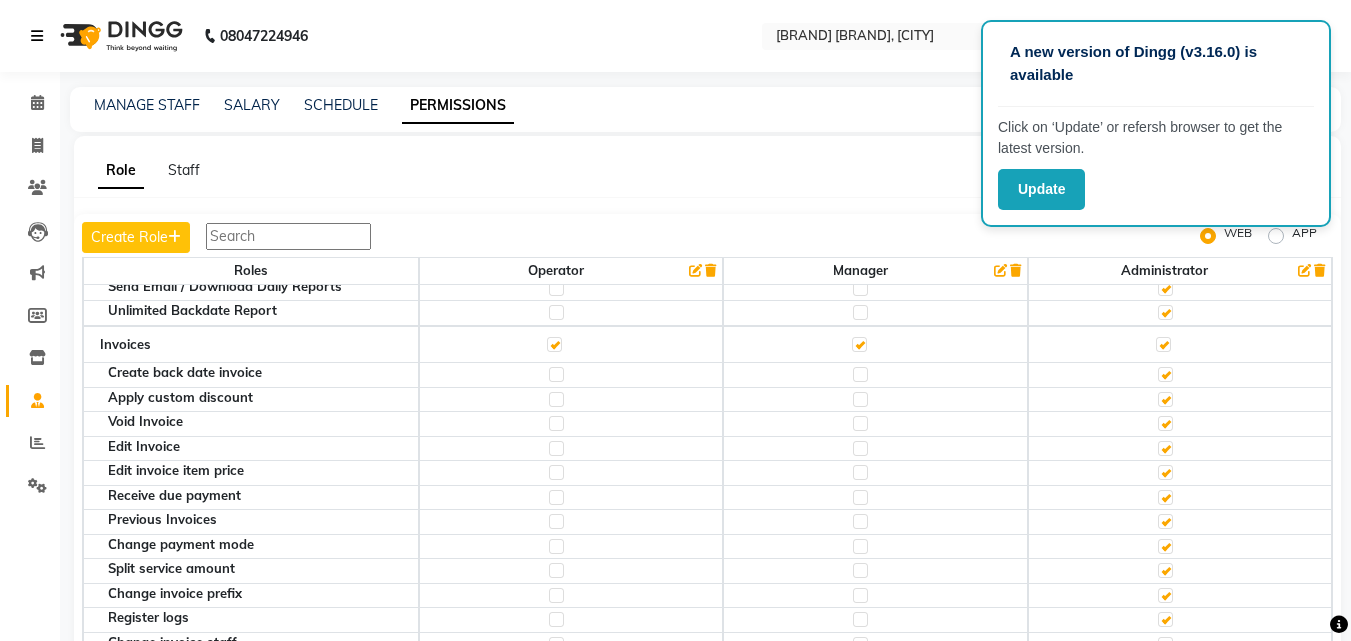 click at bounding box center [37, 36] 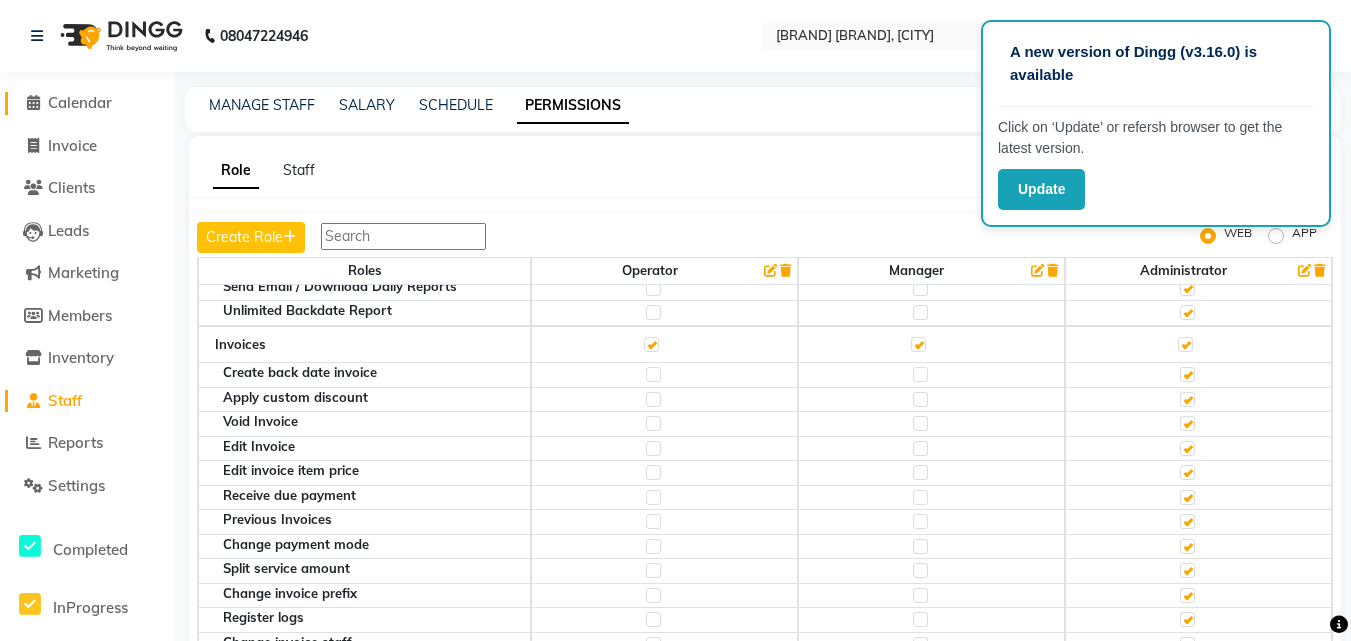 click 